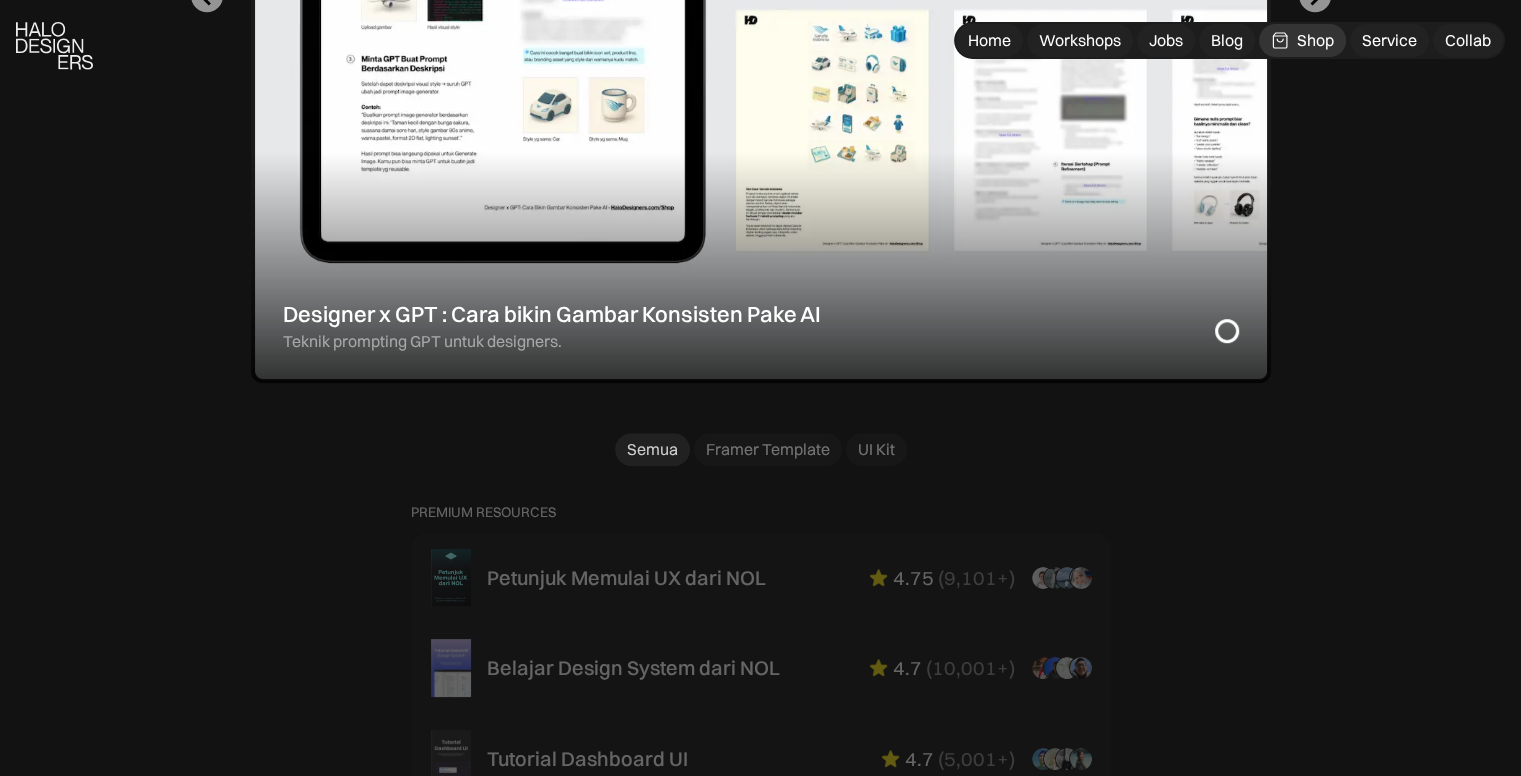 scroll, scrollTop: 1200, scrollLeft: 0, axis: vertical 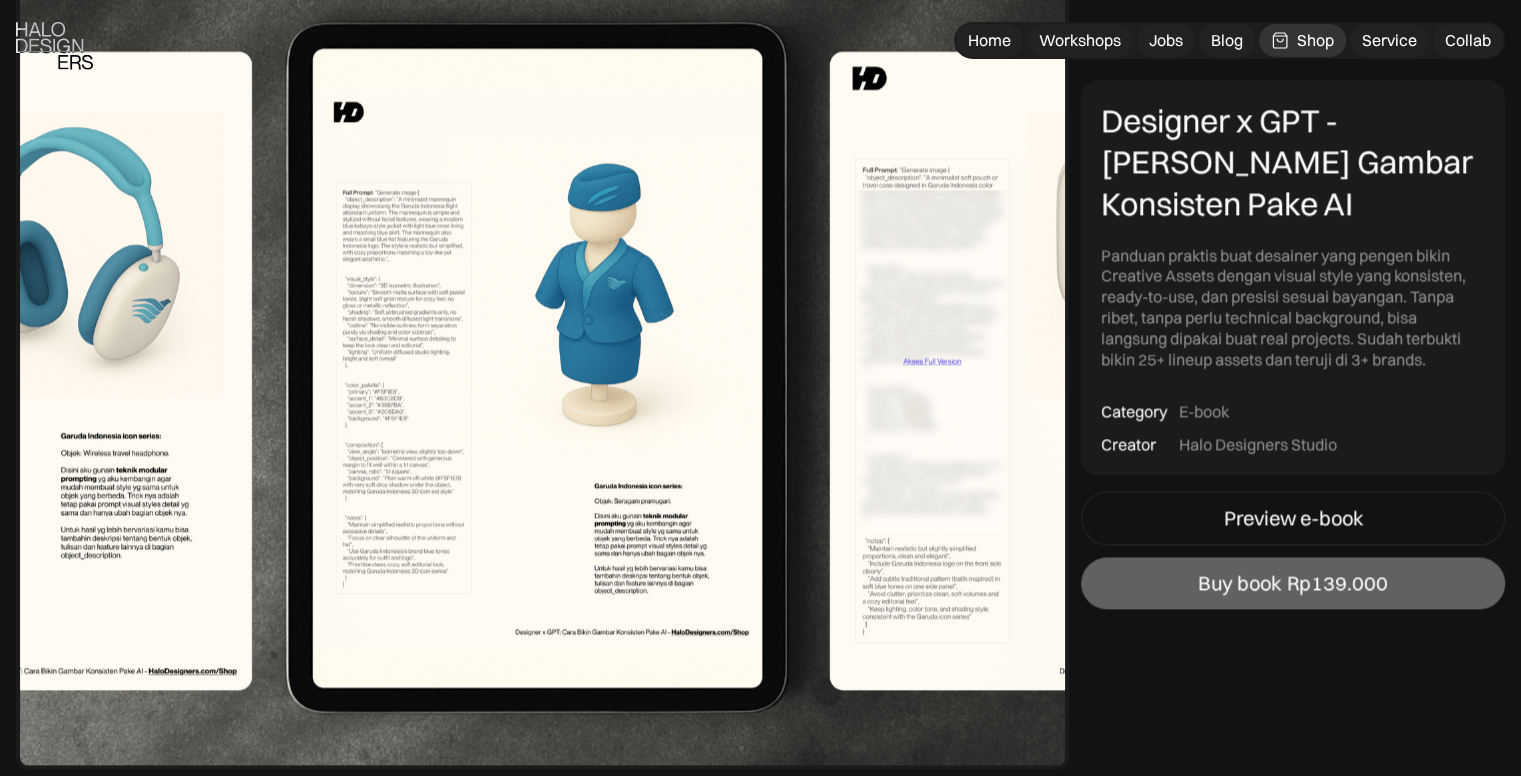 click at bounding box center [542, 370] 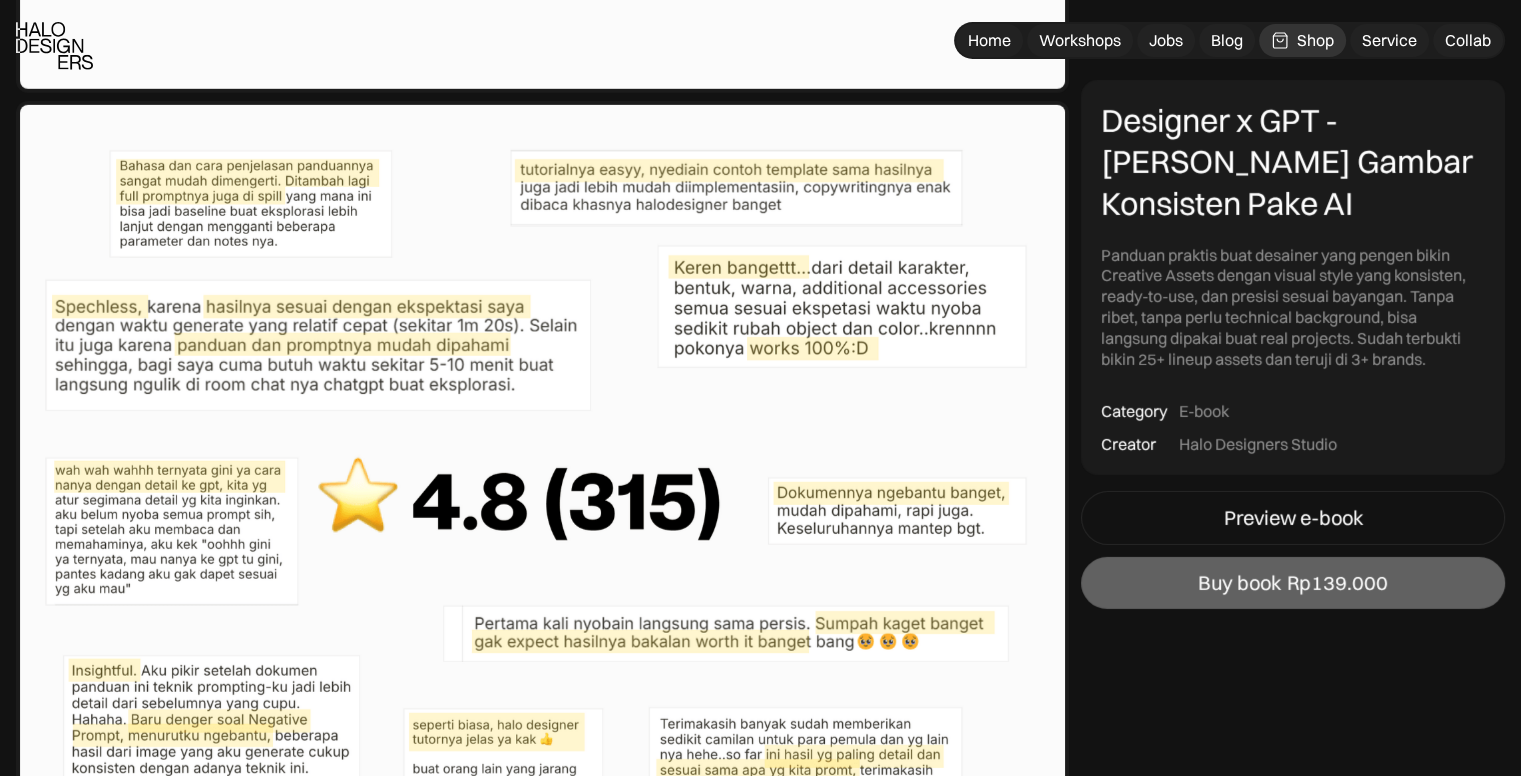 scroll, scrollTop: 7200, scrollLeft: 0, axis: vertical 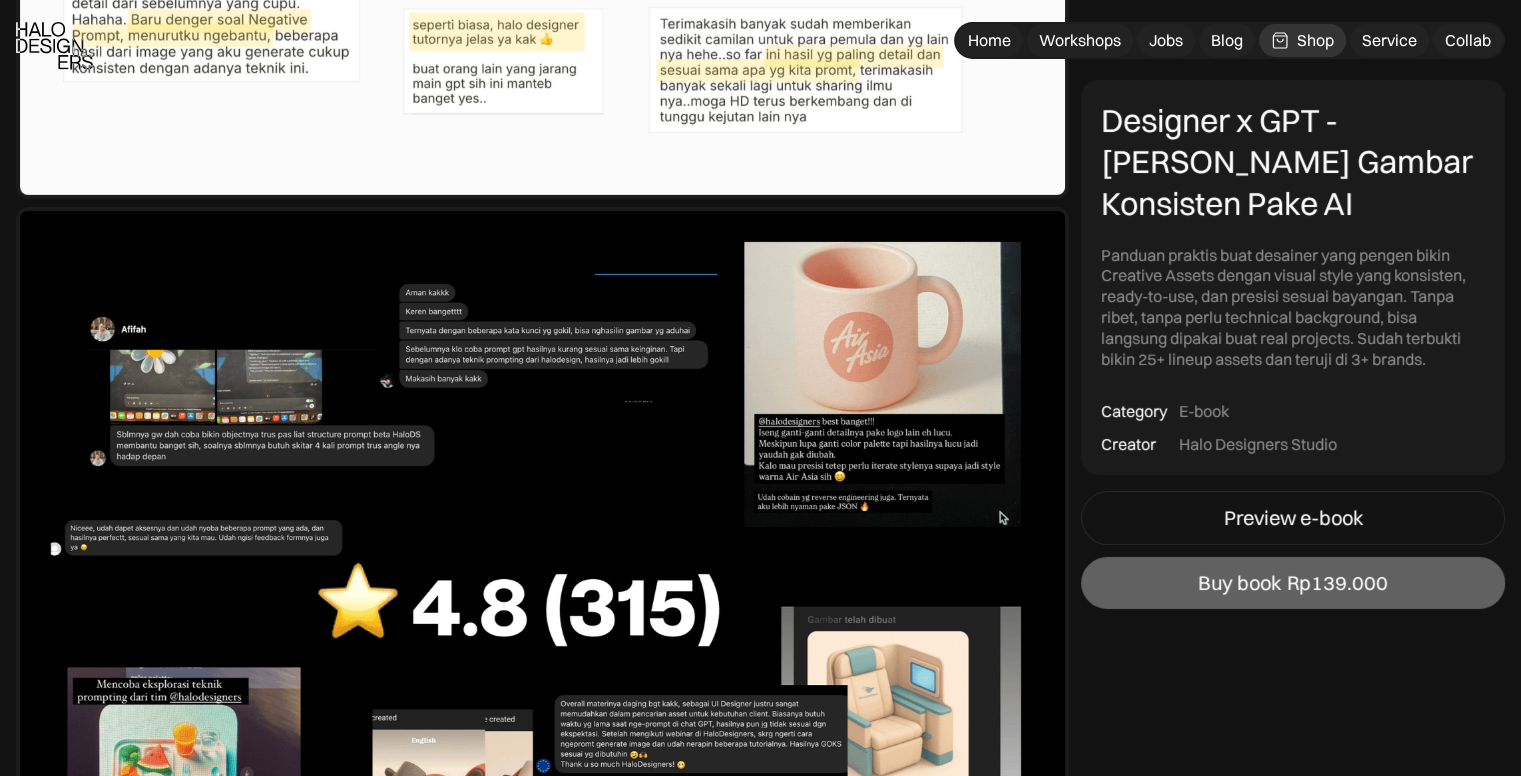 drag, startPoint x: 1227, startPoint y: 506, endPoint x: 1340, endPoint y: 486, distance: 114.75626 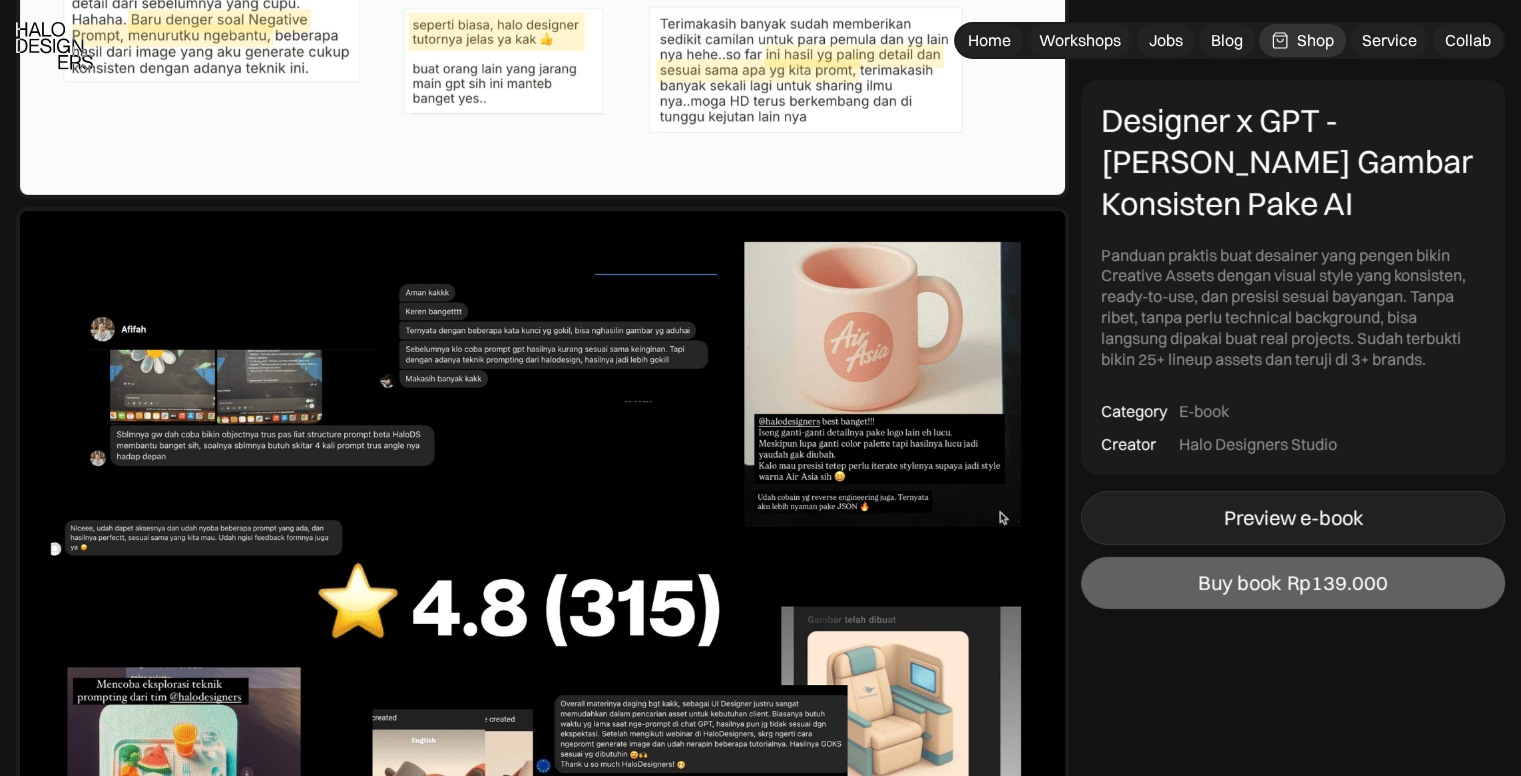 click on "Preview e-book" at bounding box center [1293, 518] 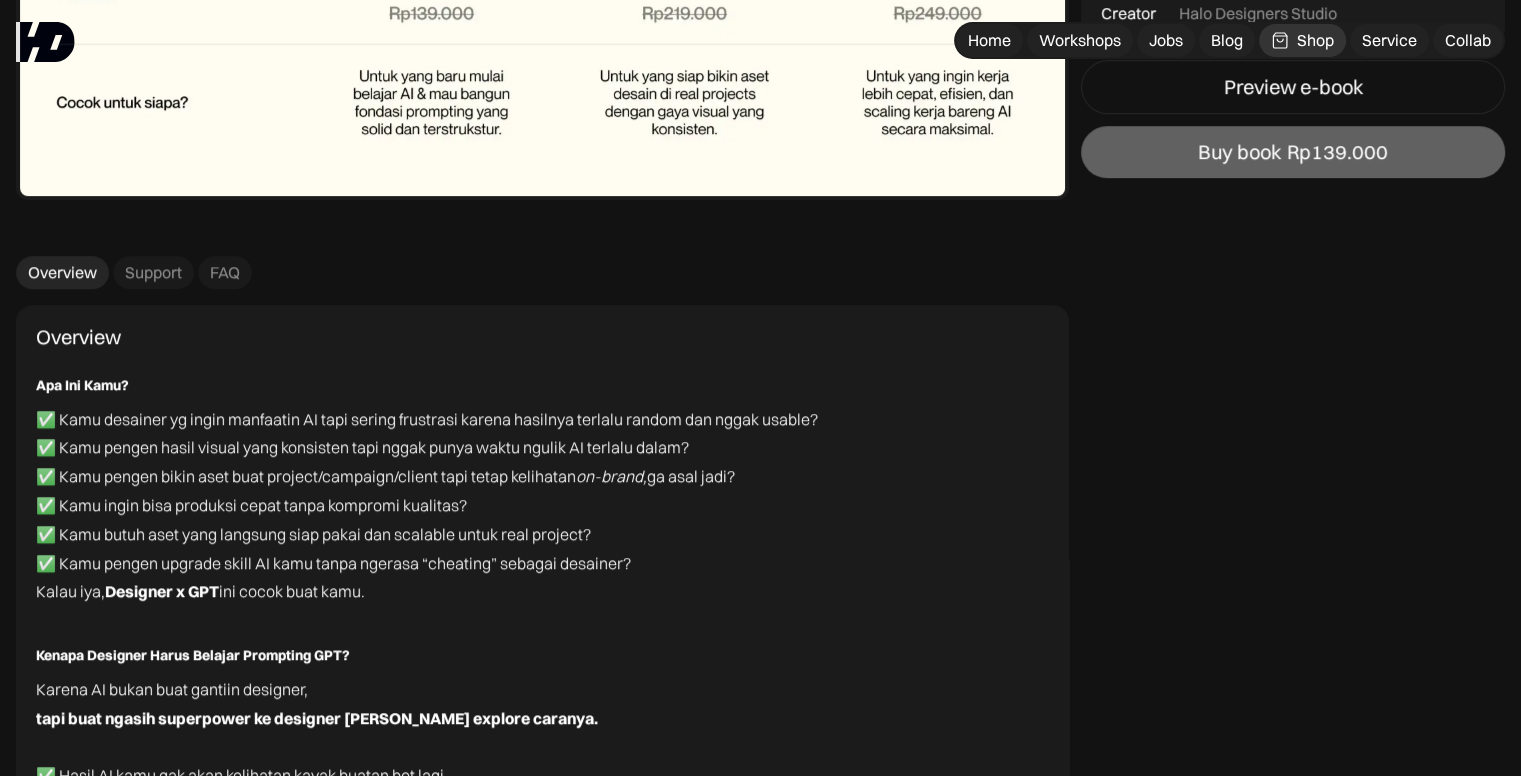scroll, scrollTop: 8800, scrollLeft: 0, axis: vertical 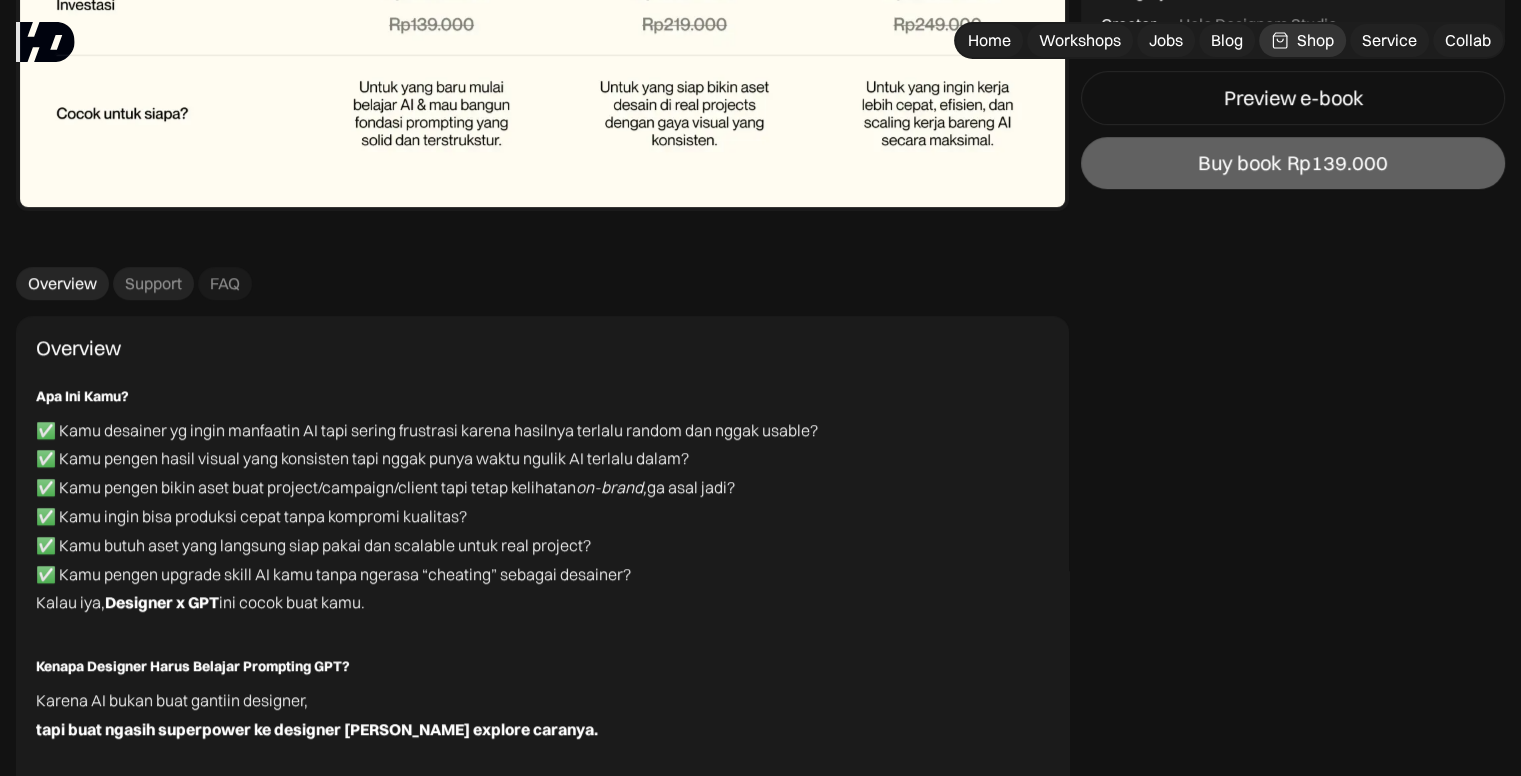 click on "Support" at bounding box center (153, 283) 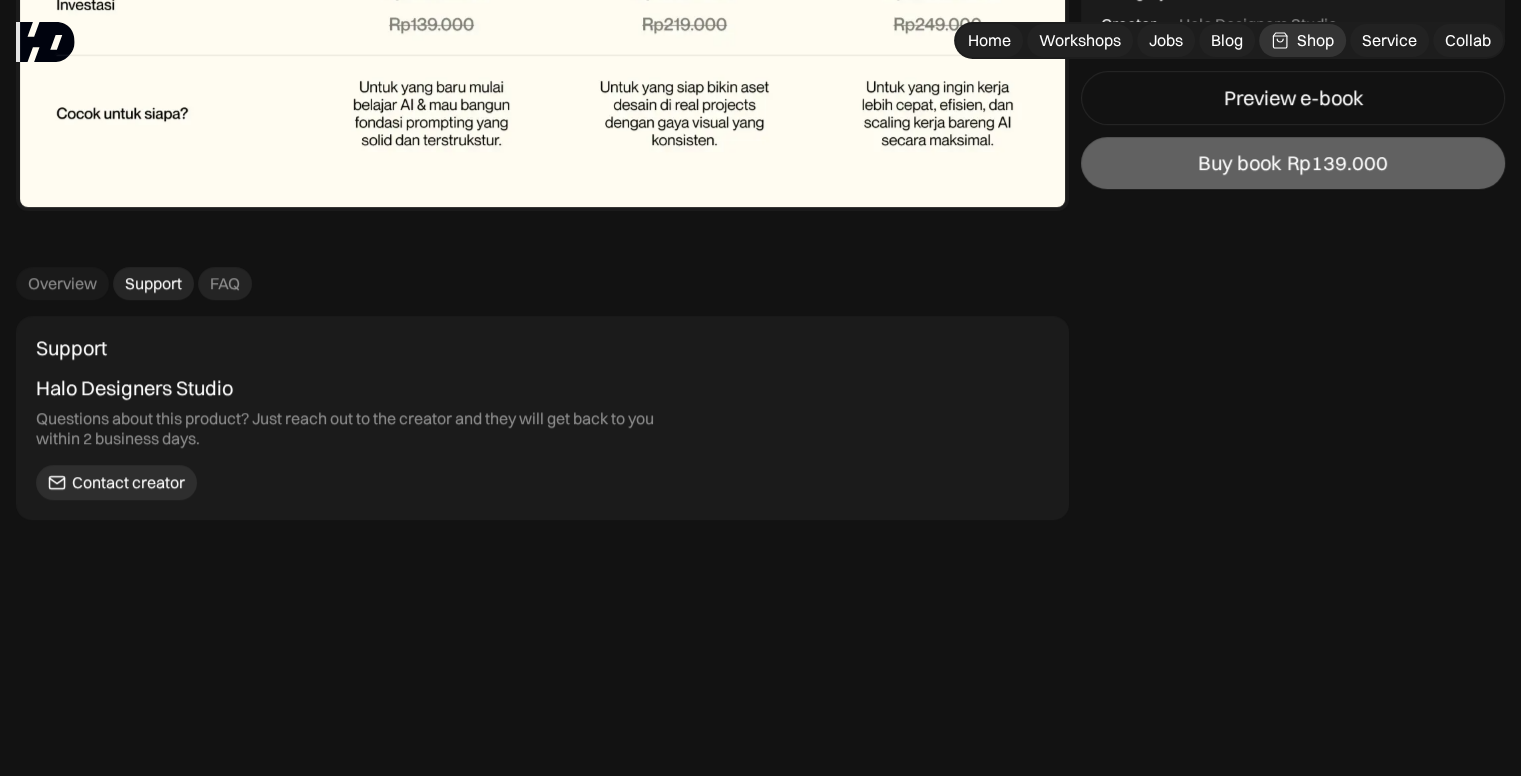click on "FAQ" at bounding box center (225, 283) 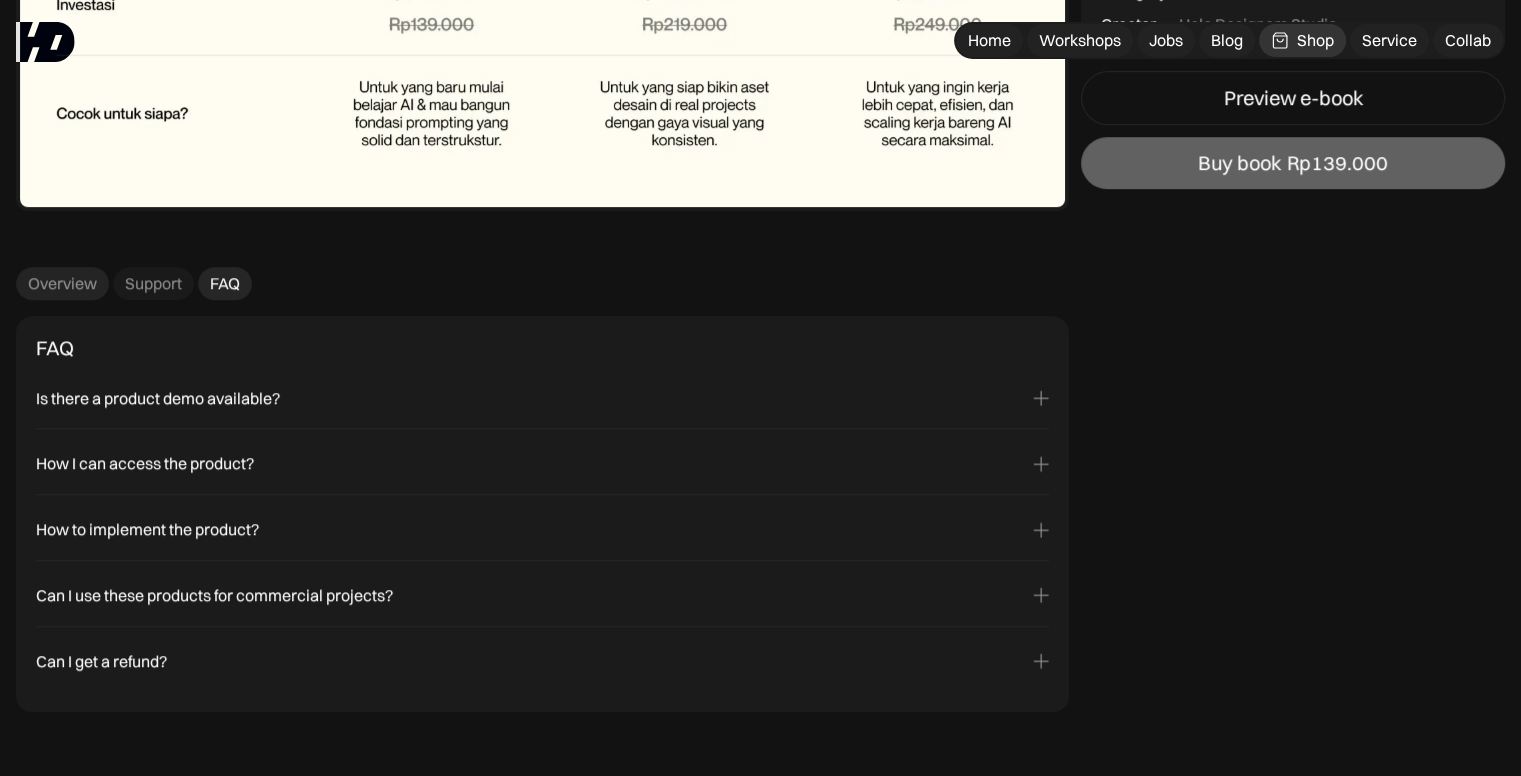 click on "Overview" at bounding box center (62, 283) 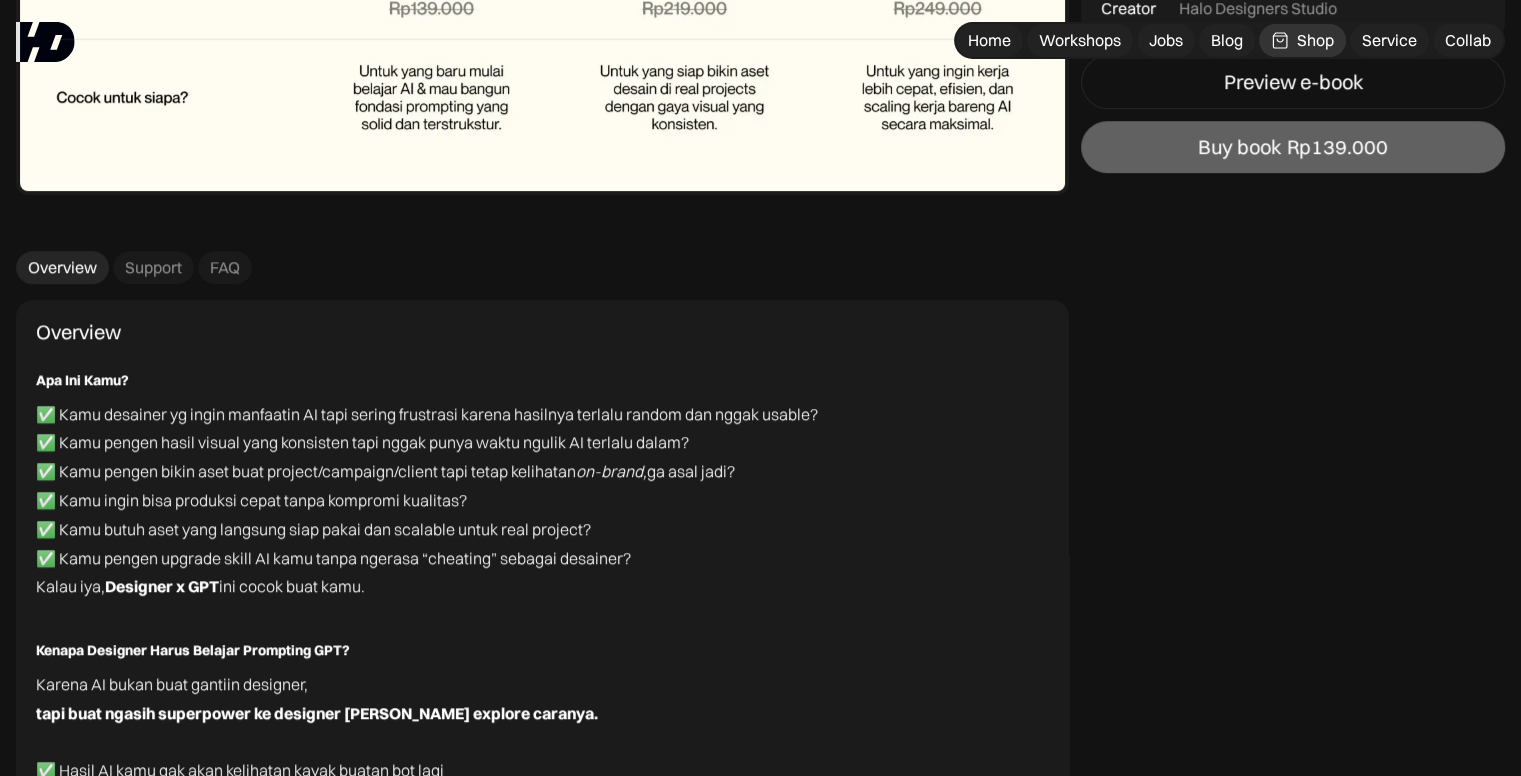 scroll, scrollTop: 8800, scrollLeft: 0, axis: vertical 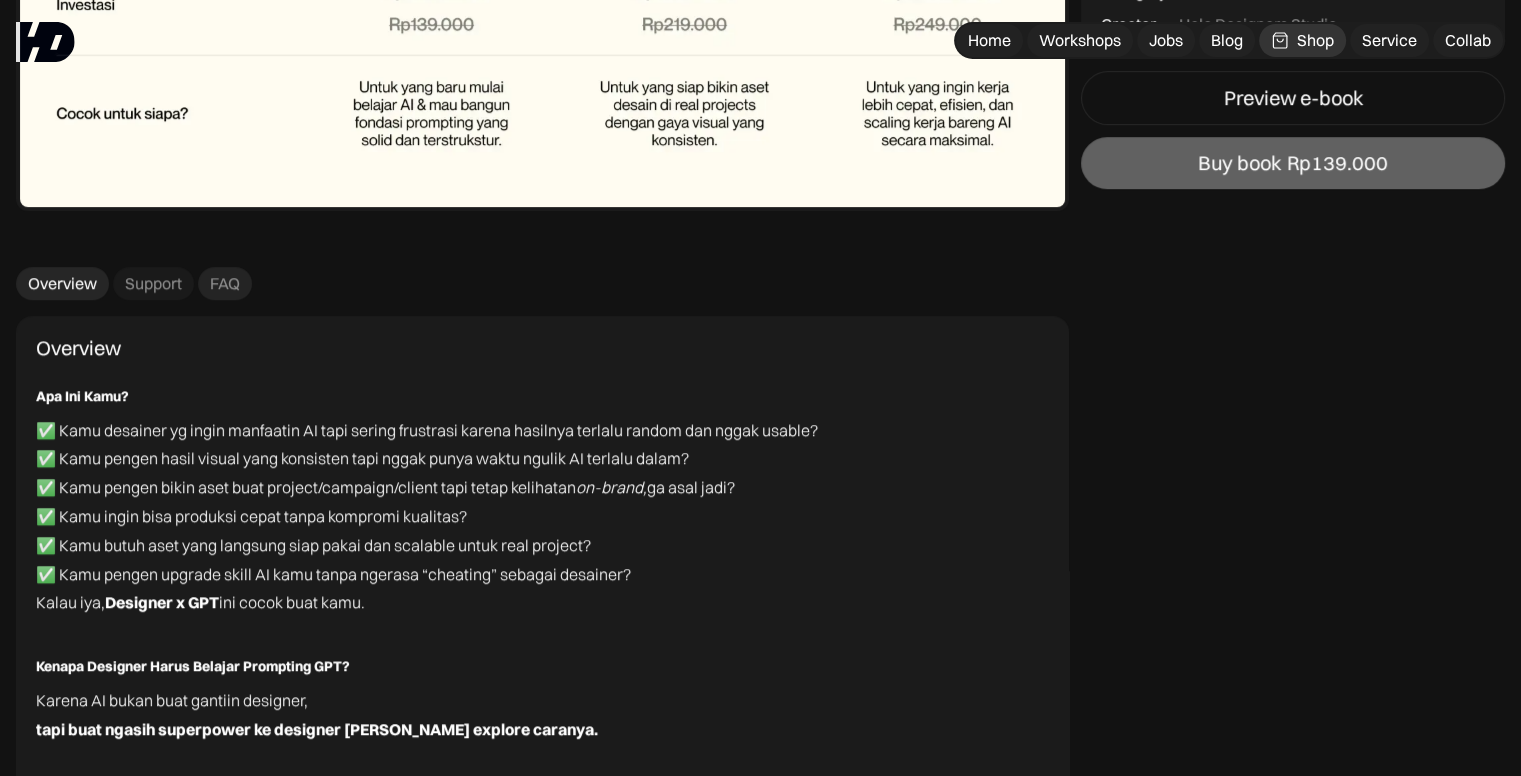 click on "FAQ" at bounding box center (225, 283) 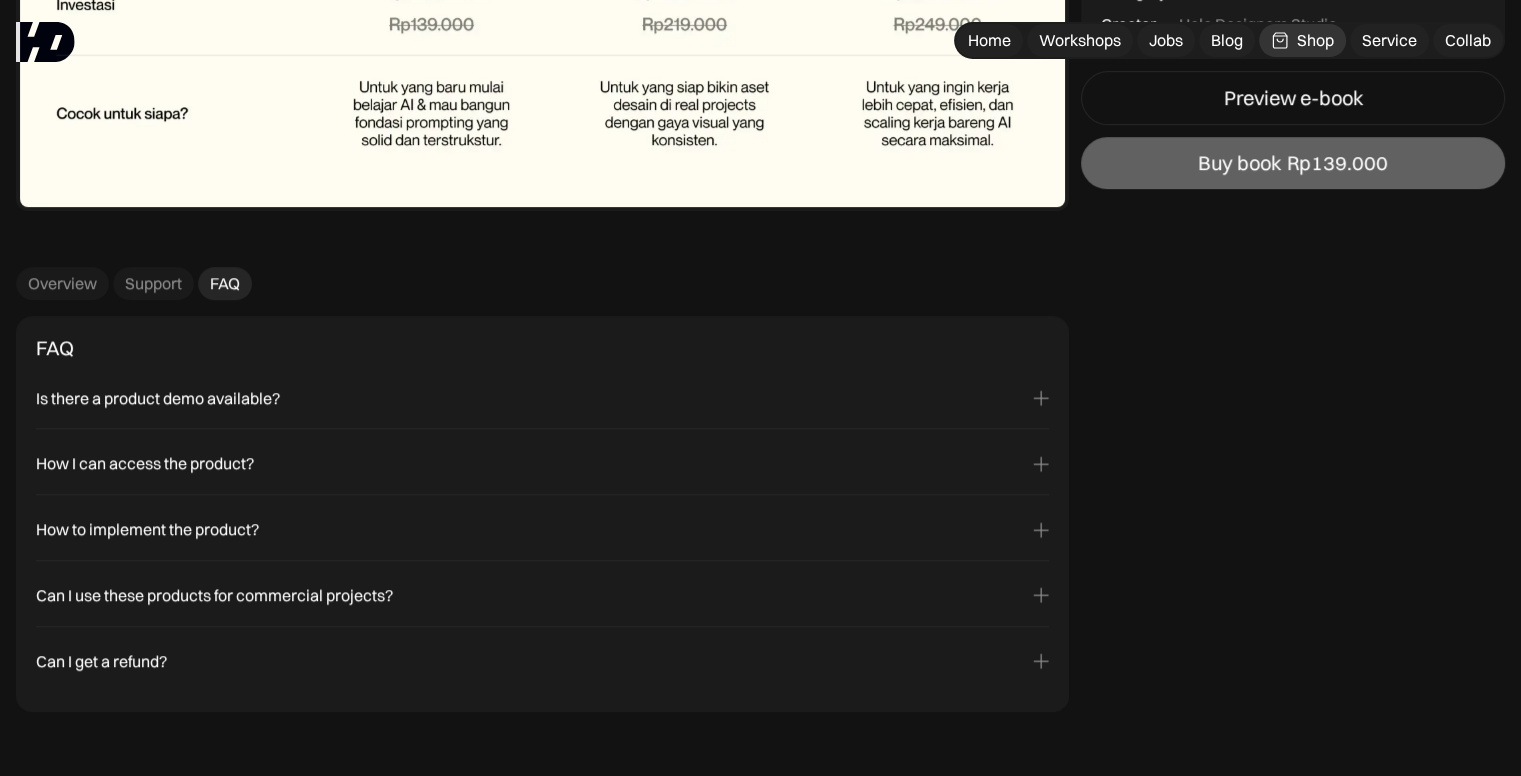 click on "Is there a product demo available?" at bounding box center (158, 398) 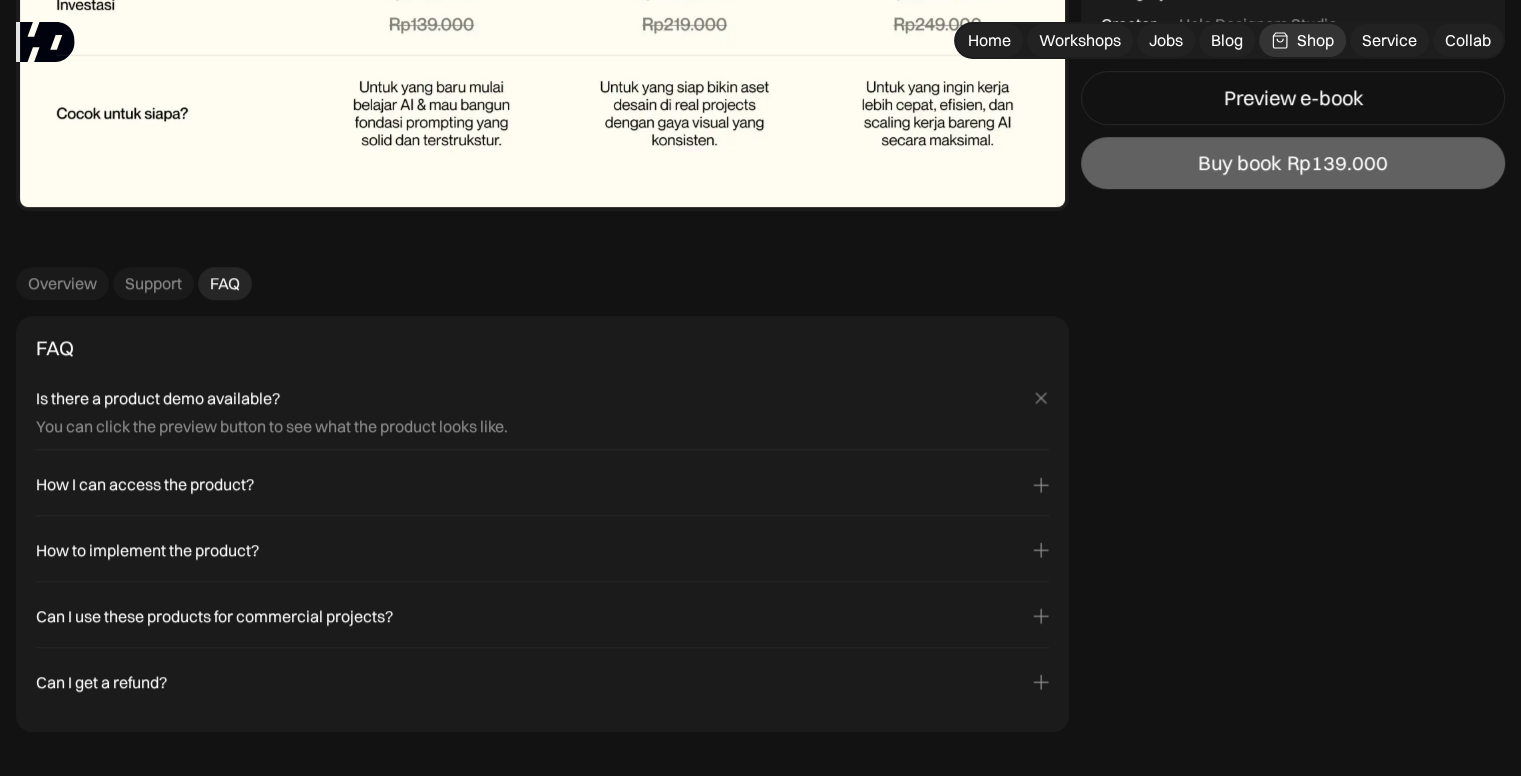 click on "Is there a product demo available?" at bounding box center [158, 398] 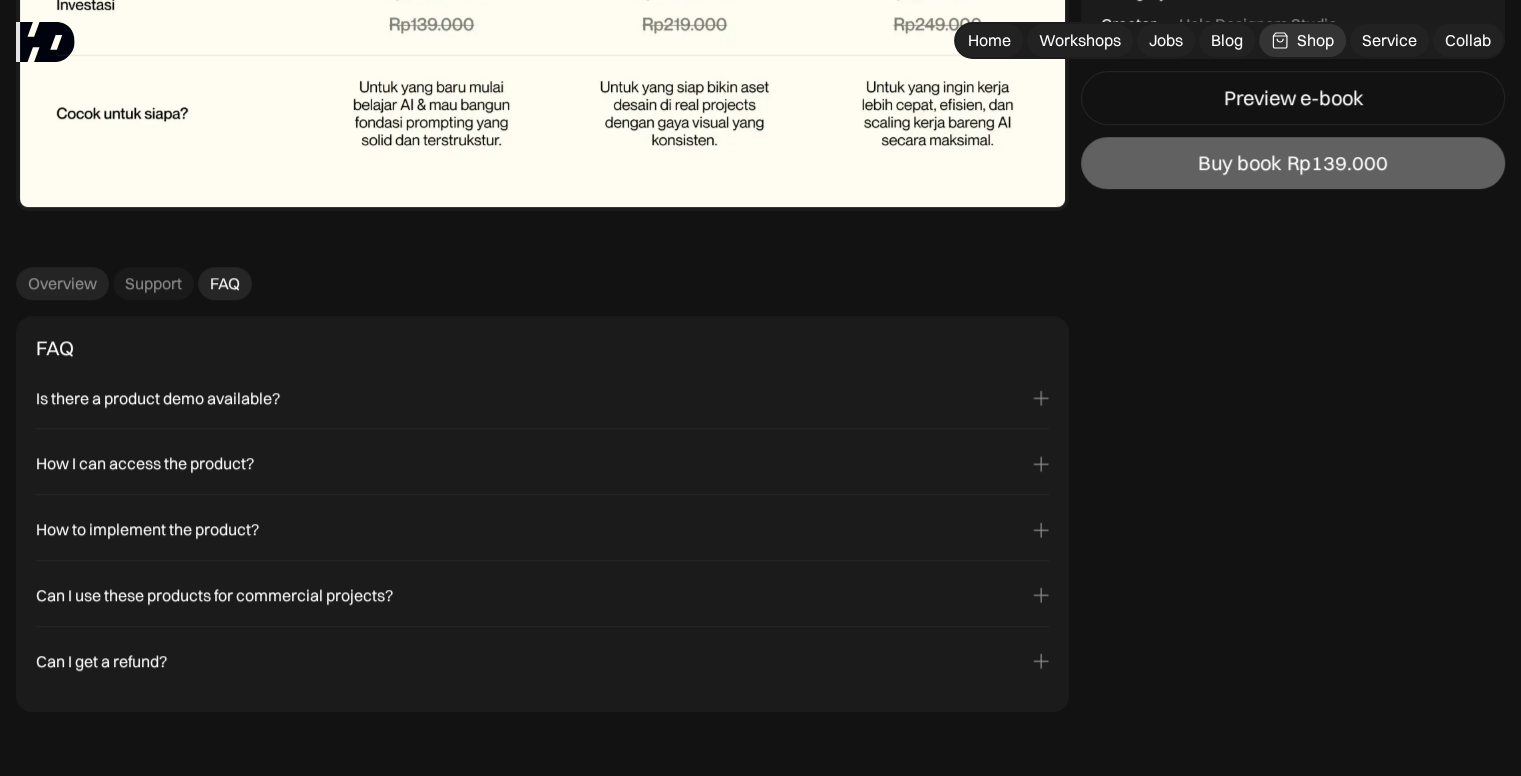 click on "Overview" at bounding box center (62, 283) 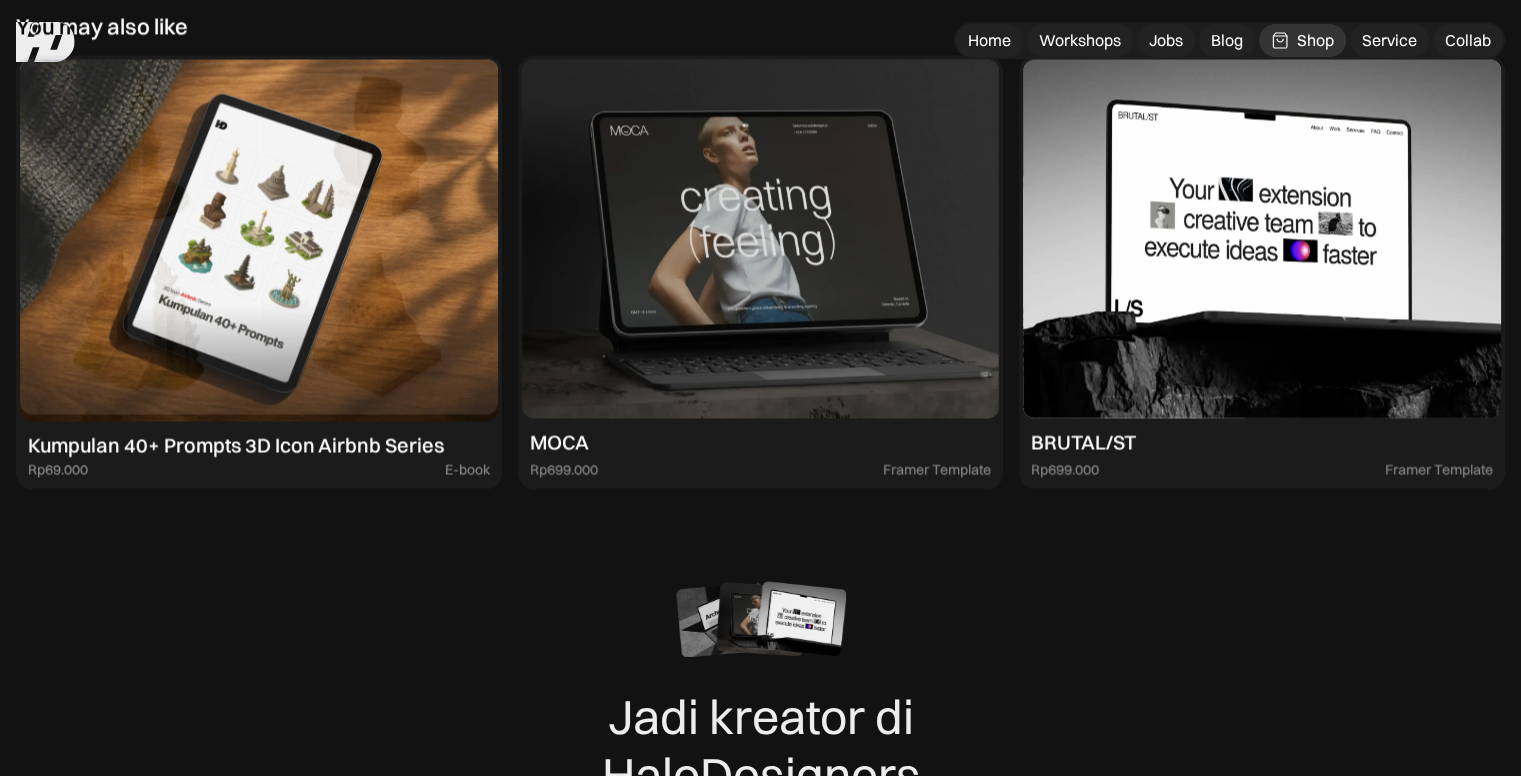 scroll, scrollTop: 10900, scrollLeft: 0, axis: vertical 